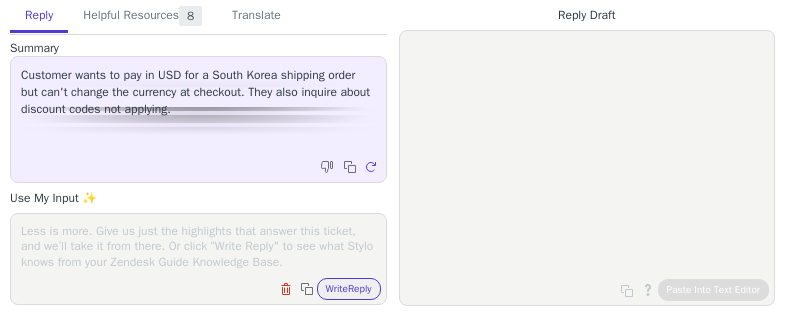 scroll, scrollTop: 0, scrollLeft: 0, axis: both 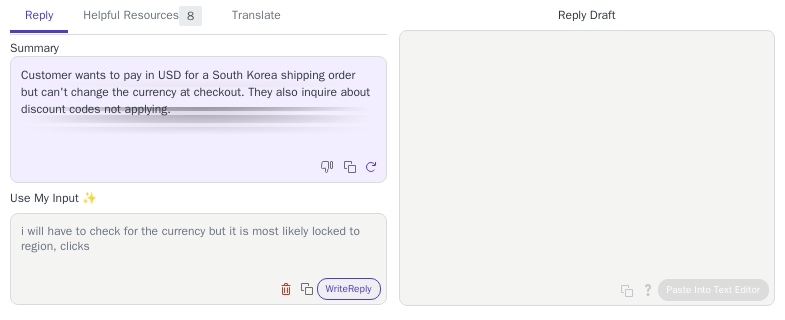 type on "i will have to check for the currency but it is most likely locked to region, clicks" 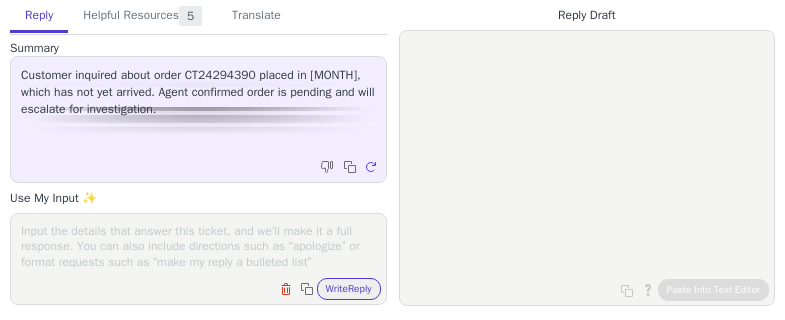 scroll, scrollTop: 0, scrollLeft: 0, axis: both 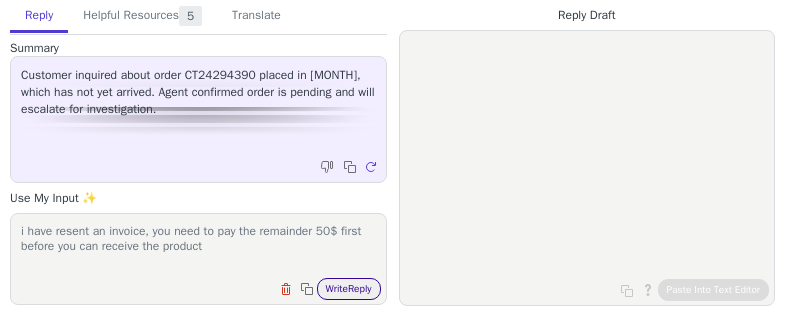 type on "i have resent an invoice, you need to pay the remainder 50$ first before you can receive the product" 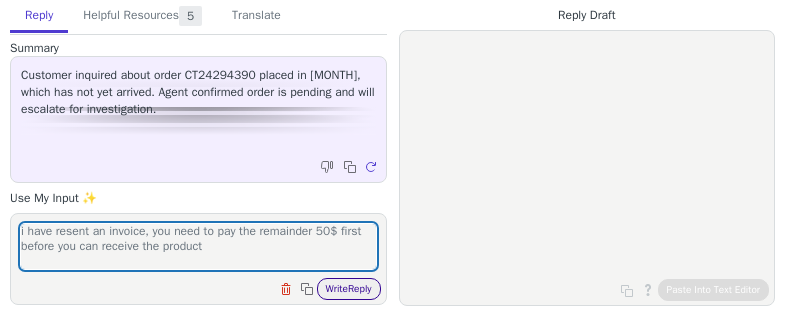 click on "Write  Reply" at bounding box center [349, 289] 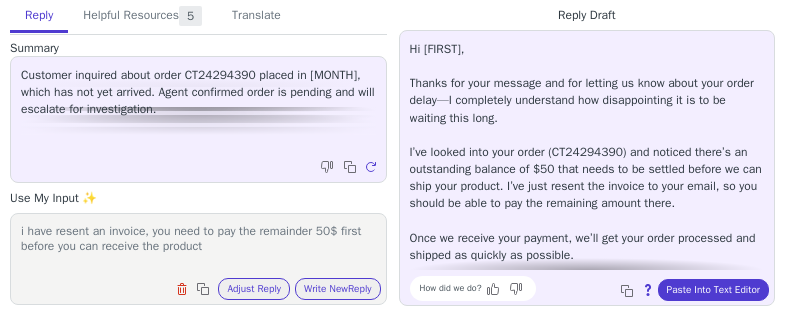 click on "Hi [FIRST], Thanks for your message and for letting us know about your order delay—I completely understand how disappointing it is to be waiting this long. I’ve looked into your order (CT24294390) and noticed there’s an outstanding balance of $50 that needs to be settled before we can ship your product. I’ve just resent the invoice to your email, so you should be able to pay the remaining amount there. Once we receive your payment, we’ll get your order processed and shipped as quickly as possible. If you have any questions or need help with the payment, just let me know—I’m here to help! How did we do? Copy to clipboard About this reply Paste Into Text Editor" at bounding box center [587, 168] 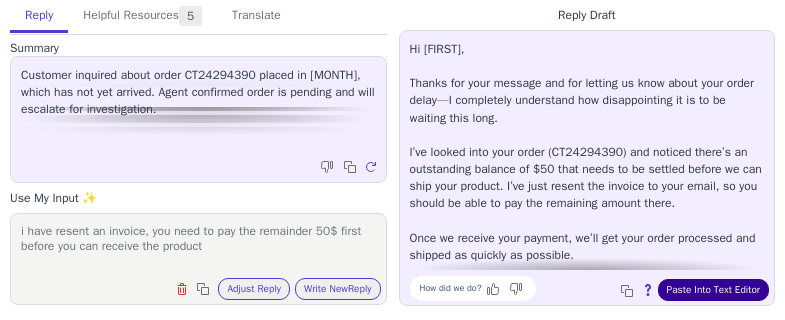 click on "Paste Into Text Editor" at bounding box center (713, 290) 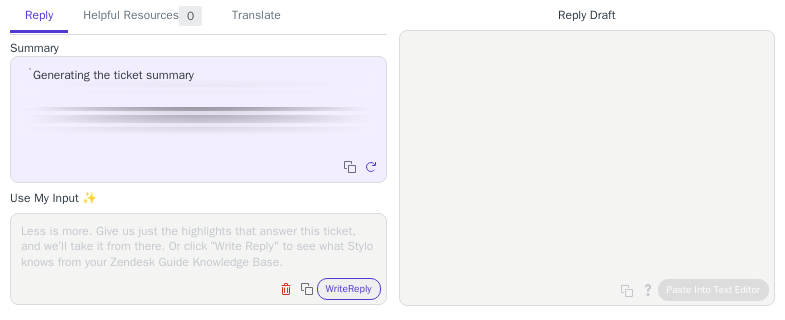 scroll, scrollTop: 0, scrollLeft: 0, axis: both 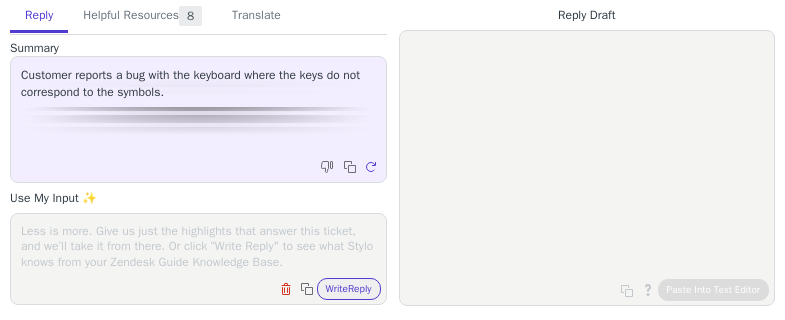 click at bounding box center [198, 246] 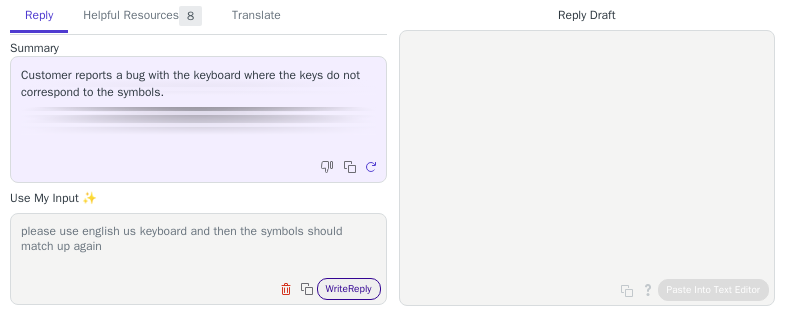 type on "please use english us keyboard and then the symbols should match up again" 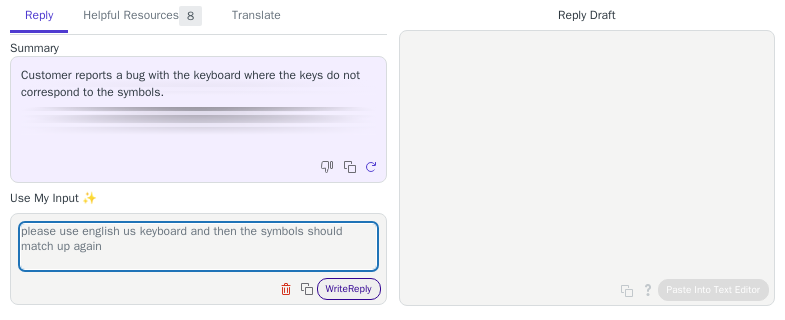 click on "Write  Reply" at bounding box center (349, 289) 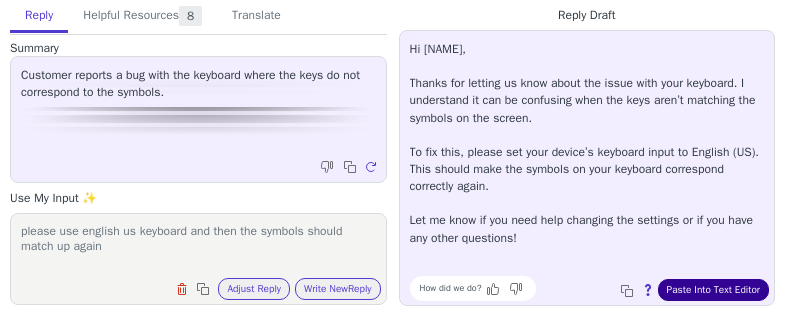 click on "Paste Into Text Editor" at bounding box center [713, 290] 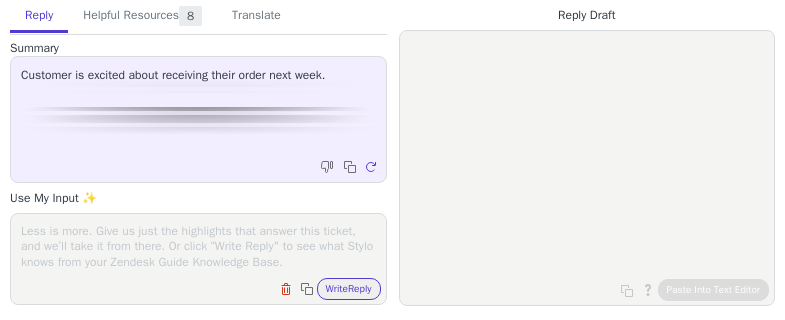 scroll, scrollTop: 0, scrollLeft: 0, axis: both 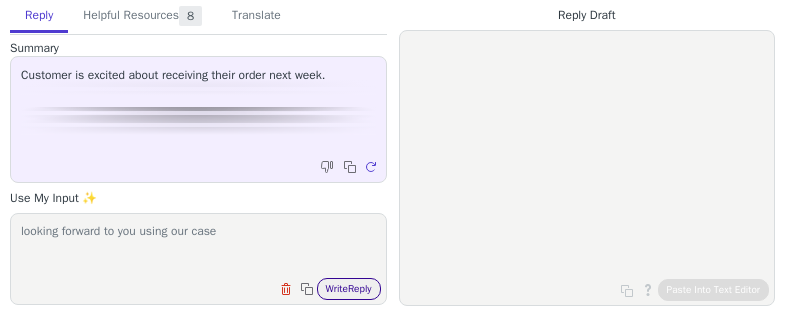 type on "looking forward to you using our case" 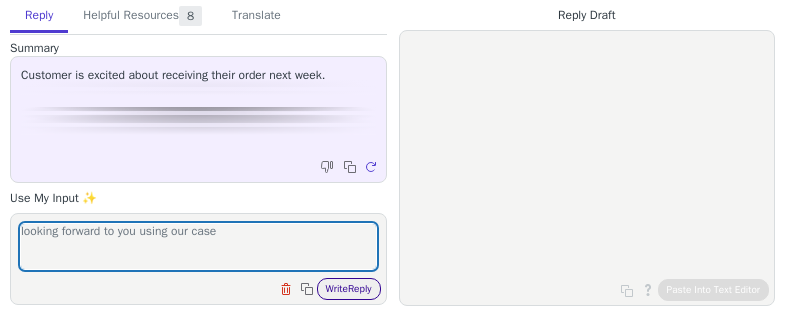 click on "Write  Reply" at bounding box center (349, 289) 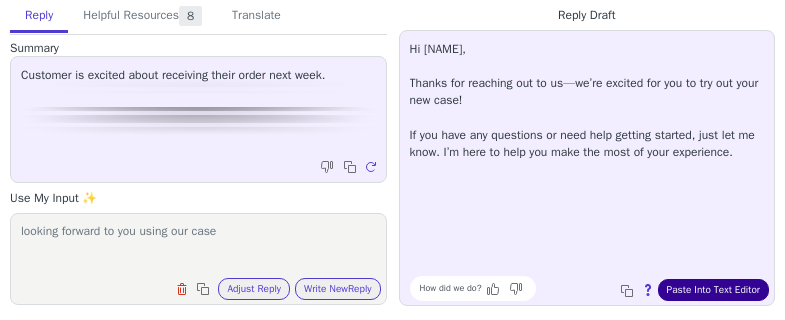 click on "Paste Into Text Editor" at bounding box center (713, 290) 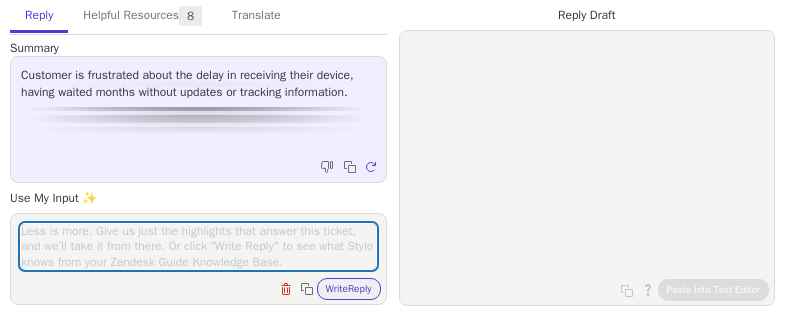 scroll, scrollTop: 0, scrollLeft: 0, axis: both 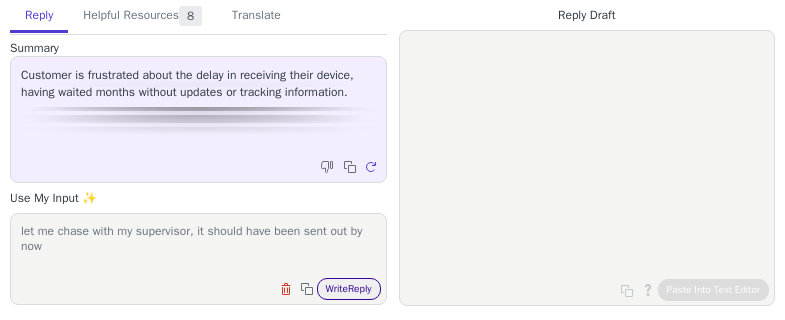 type on "let me chase with my supervisor, it should have been sent out by now" 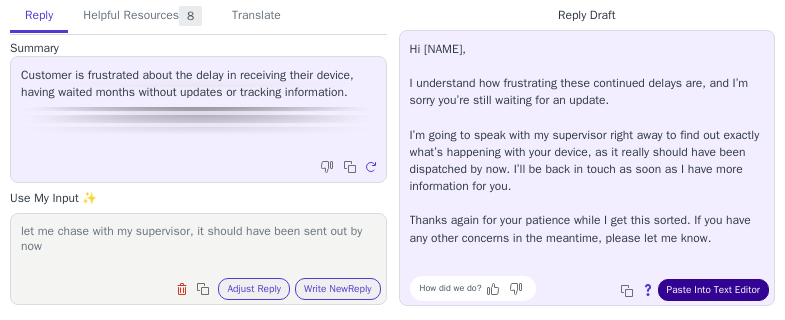 click on "Paste Into Text Editor" at bounding box center [713, 290] 